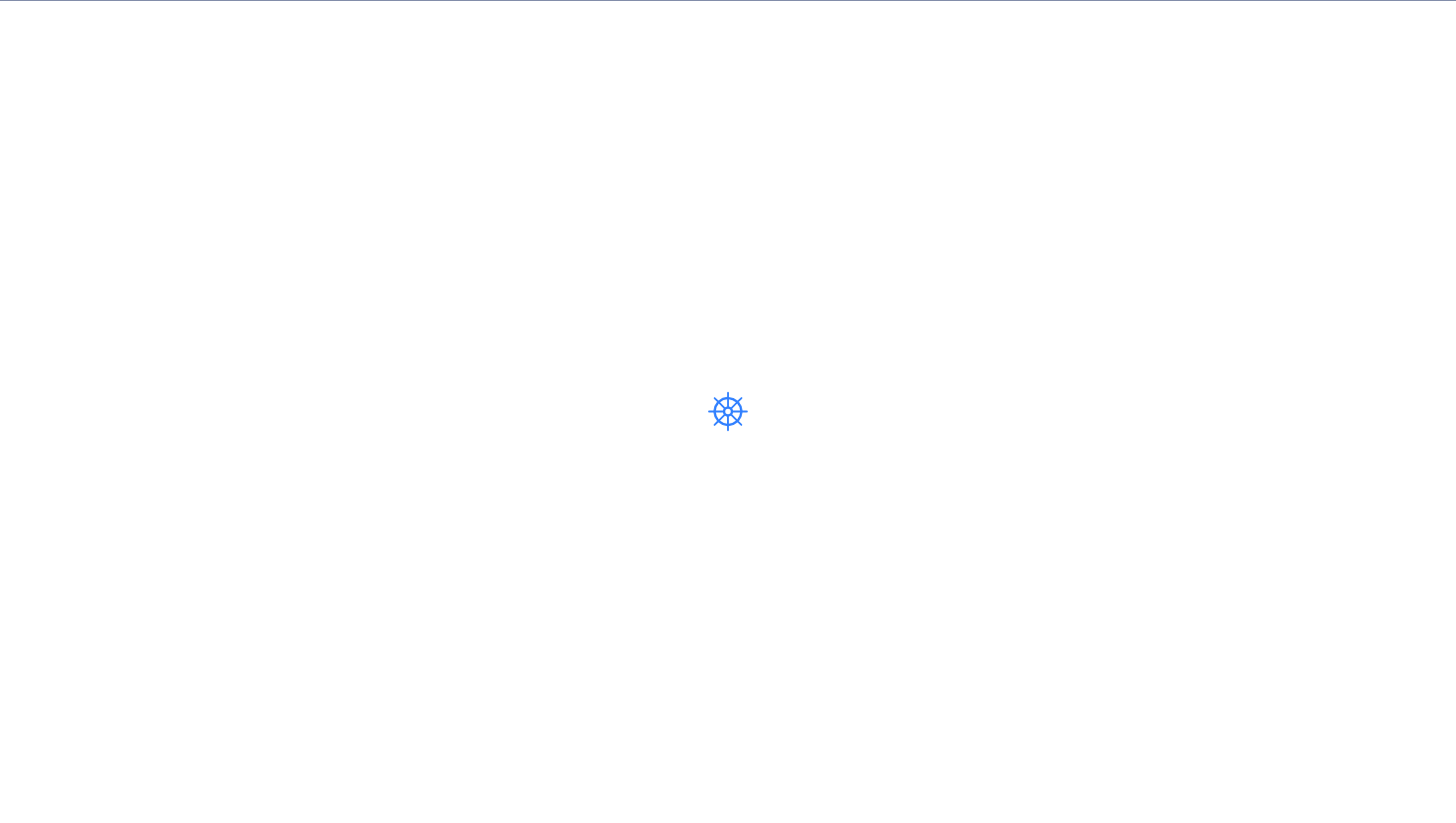scroll, scrollTop: 0, scrollLeft: 0, axis: both 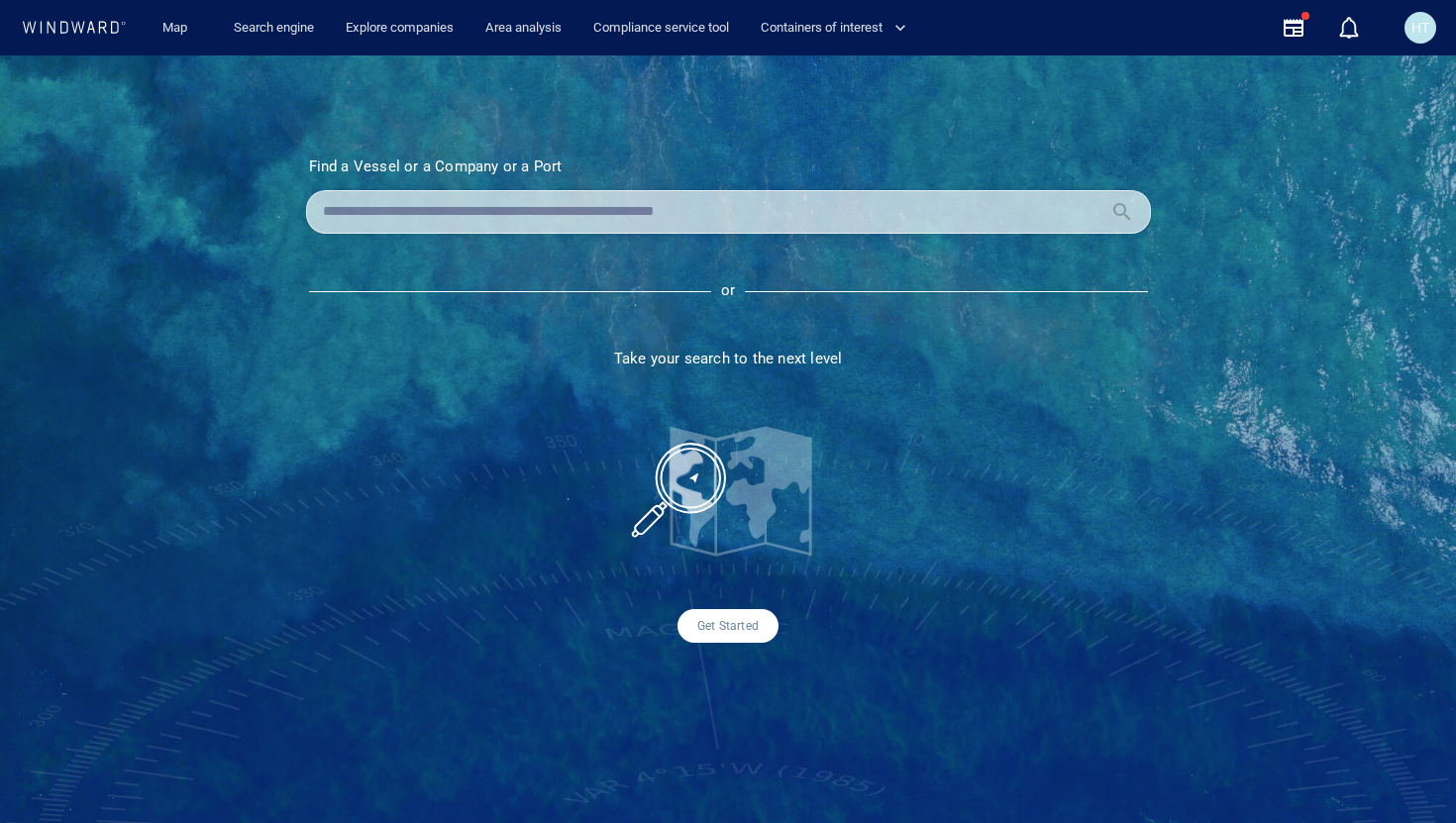 click at bounding box center [712, 212] 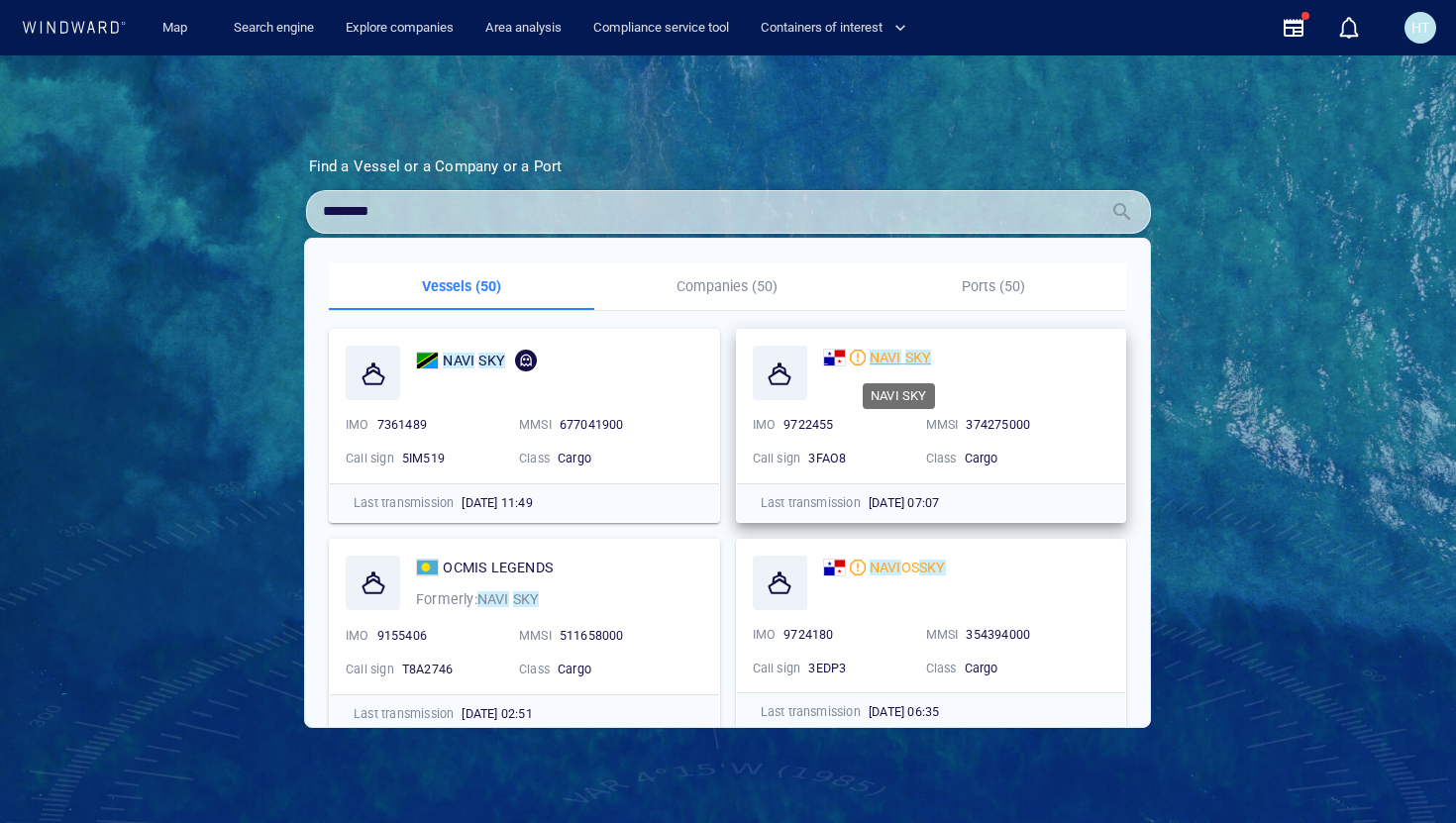 type on "********" 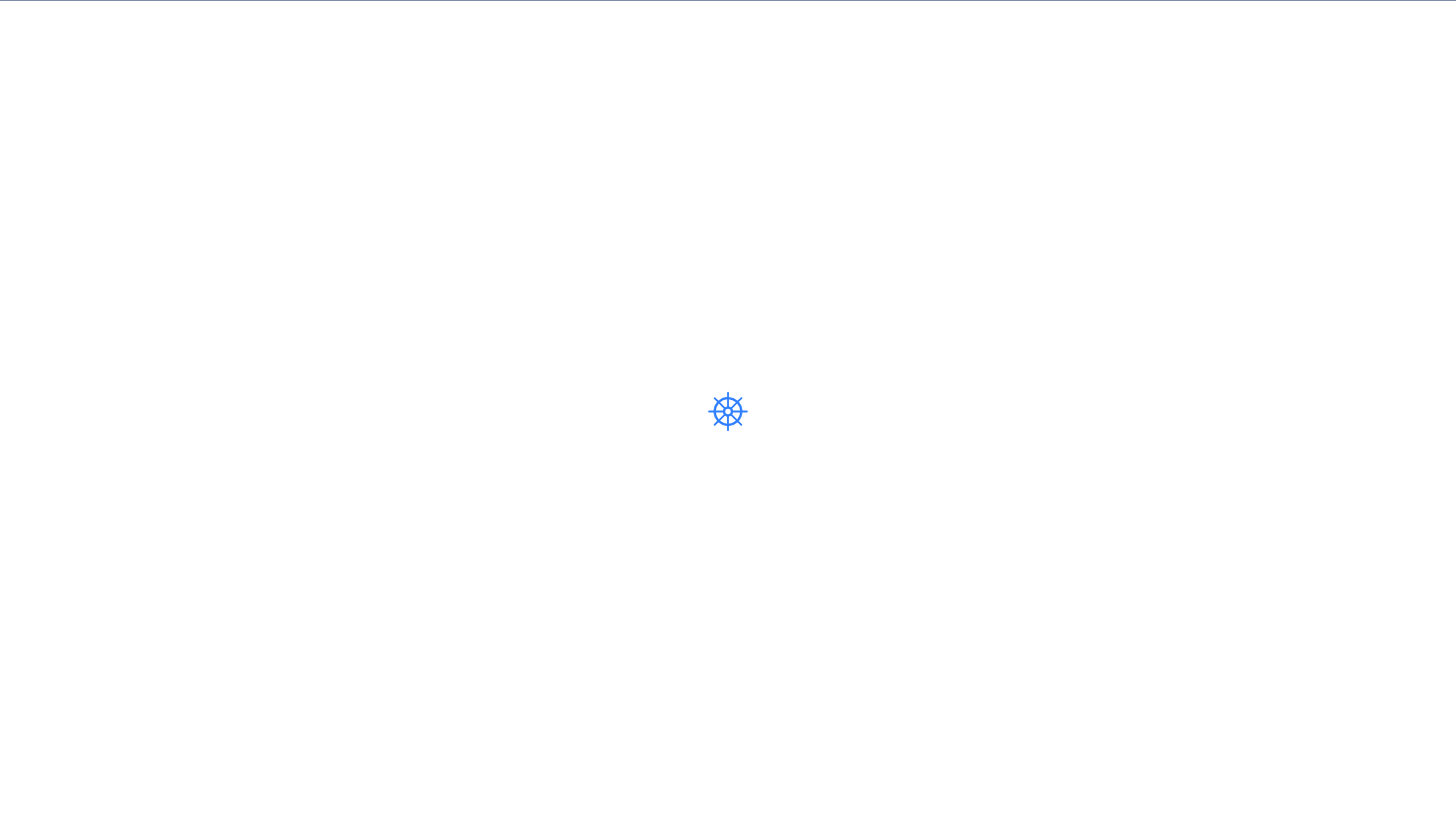 scroll, scrollTop: 0, scrollLeft: 0, axis: both 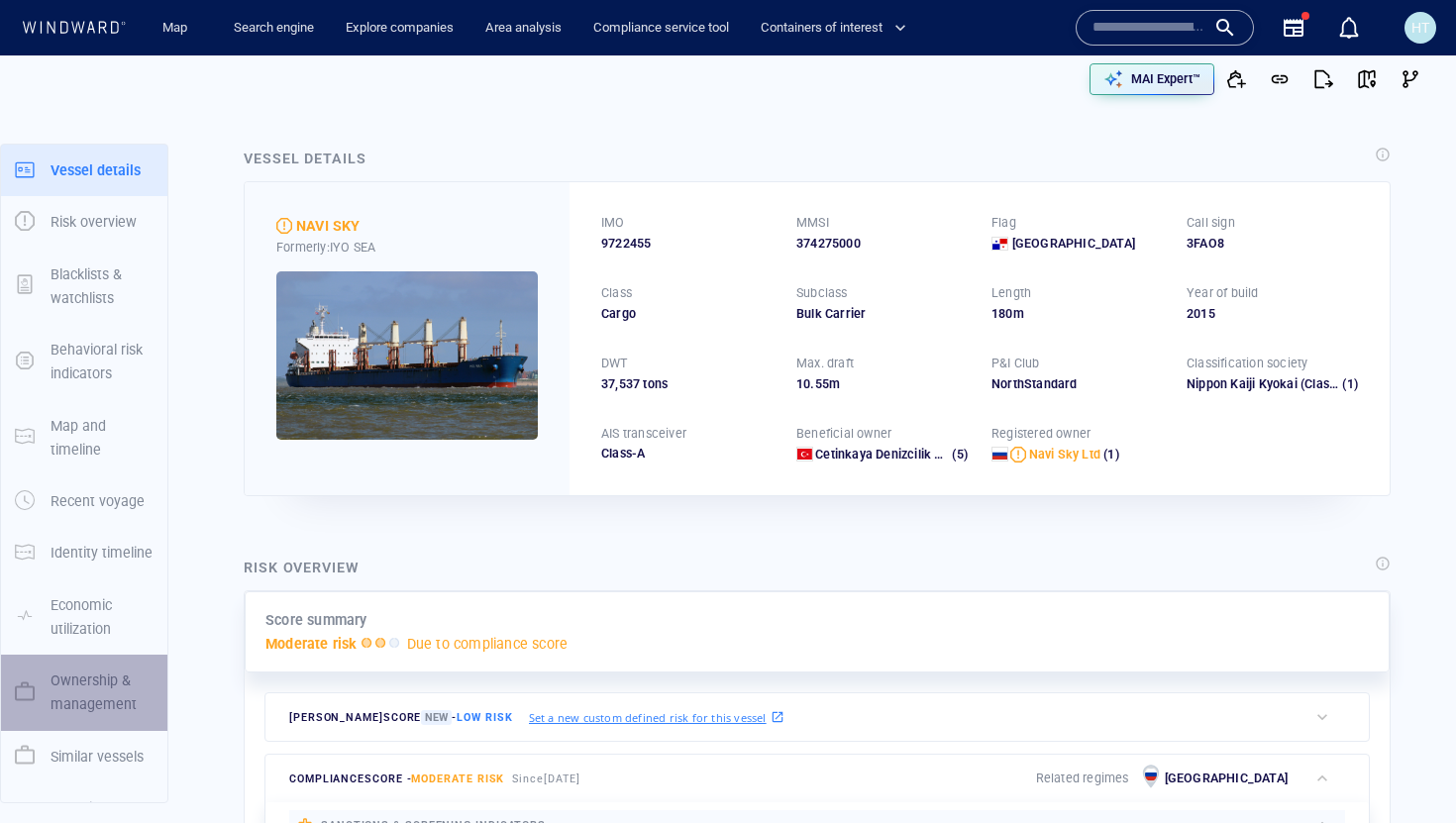 click on "Ownership & management" at bounding box center (102, 692) 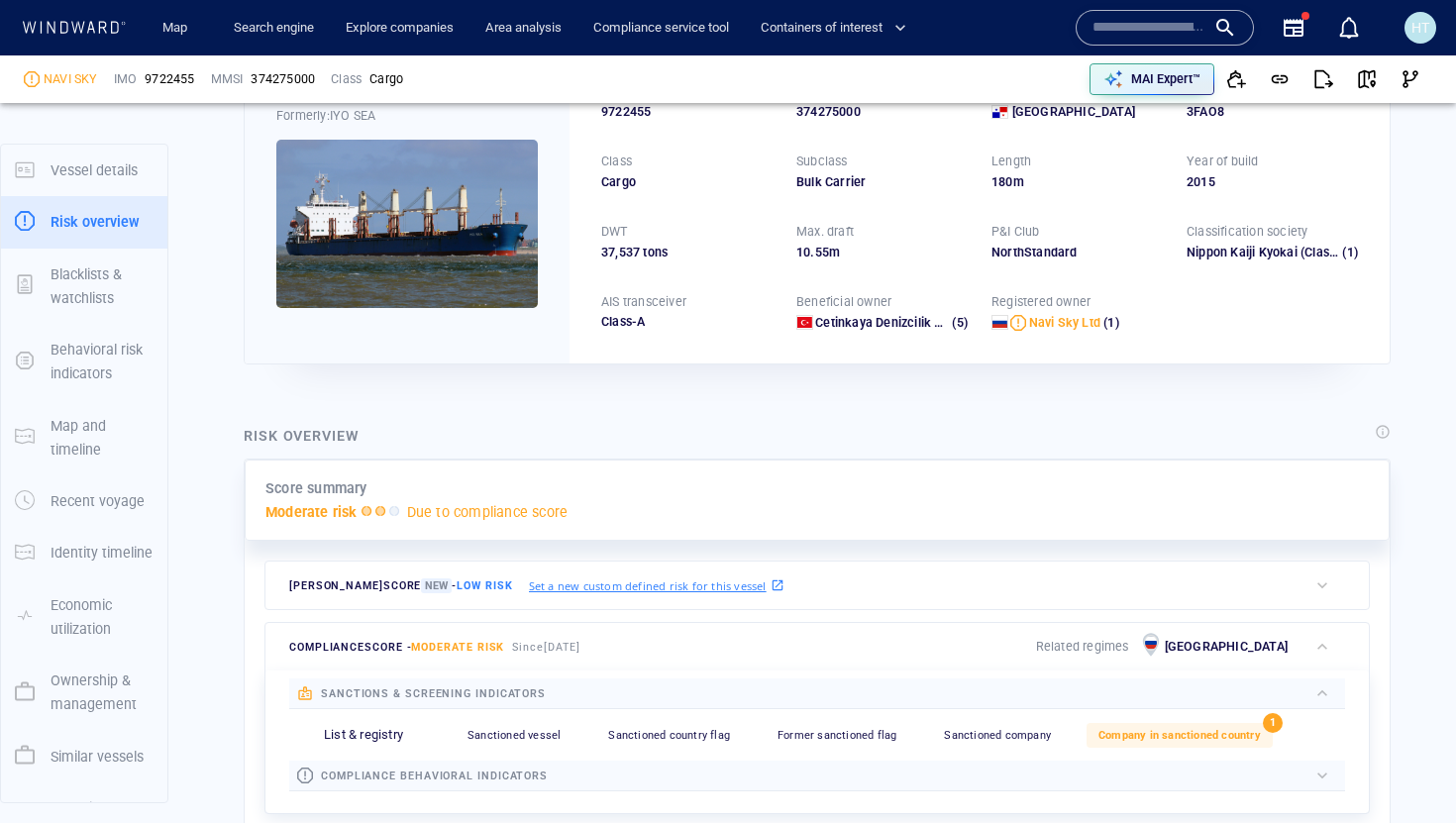 scroll, scrollTop: 743, scrollLeft: 0, axis: vertical 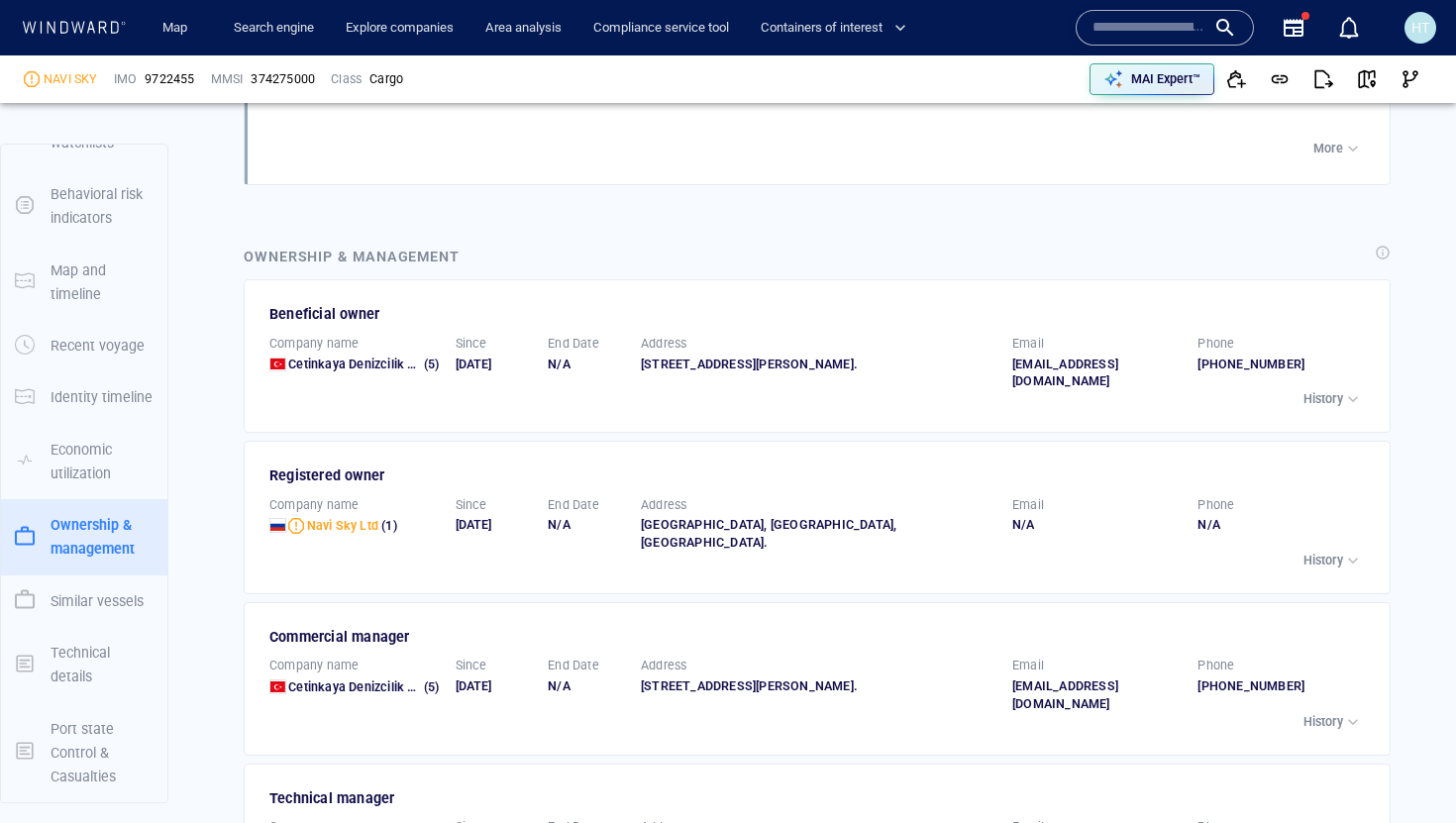 click on "History" at bounding box center (1323, 561) 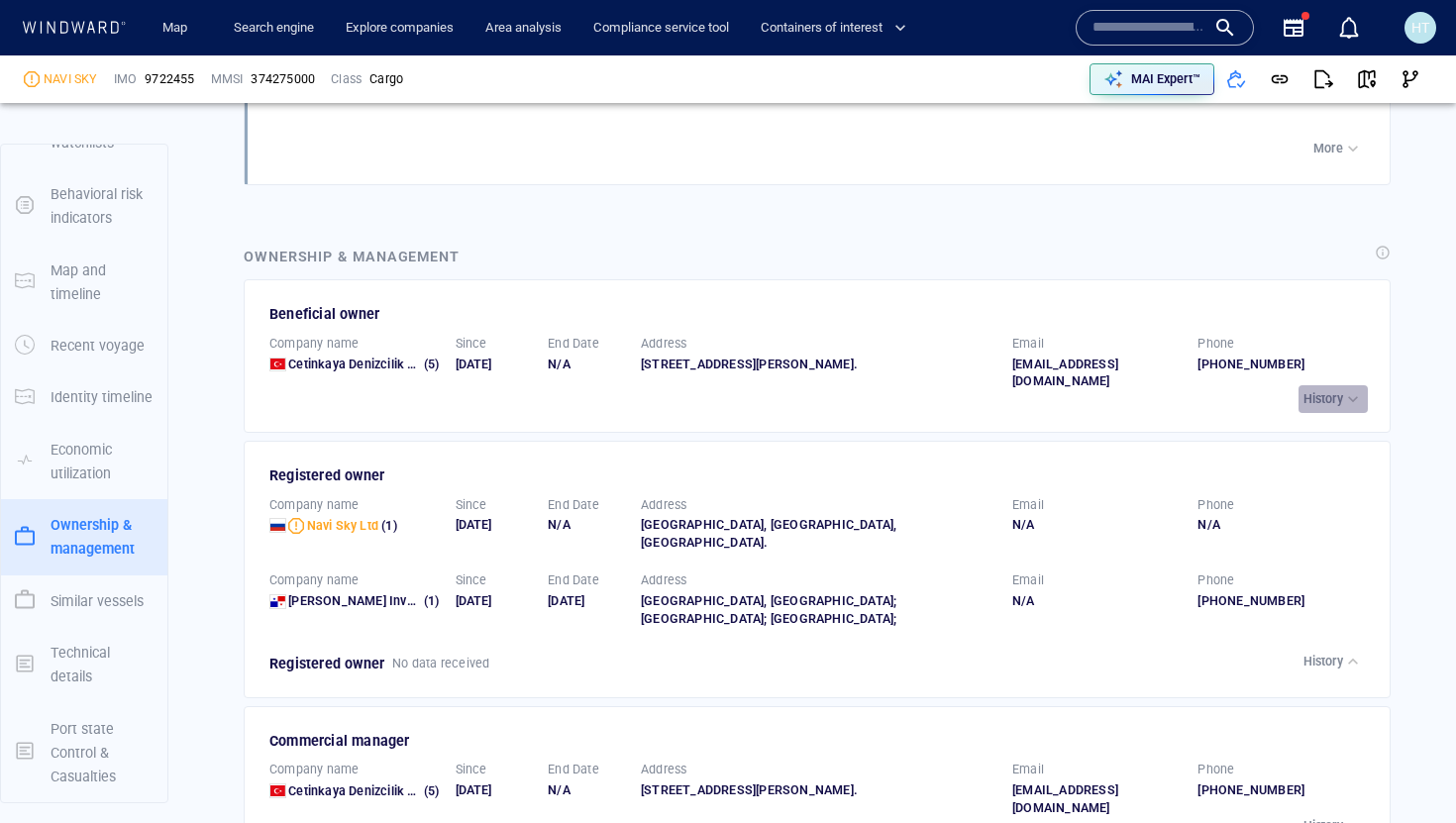 click on "History" at bounding box center [1323, 399] 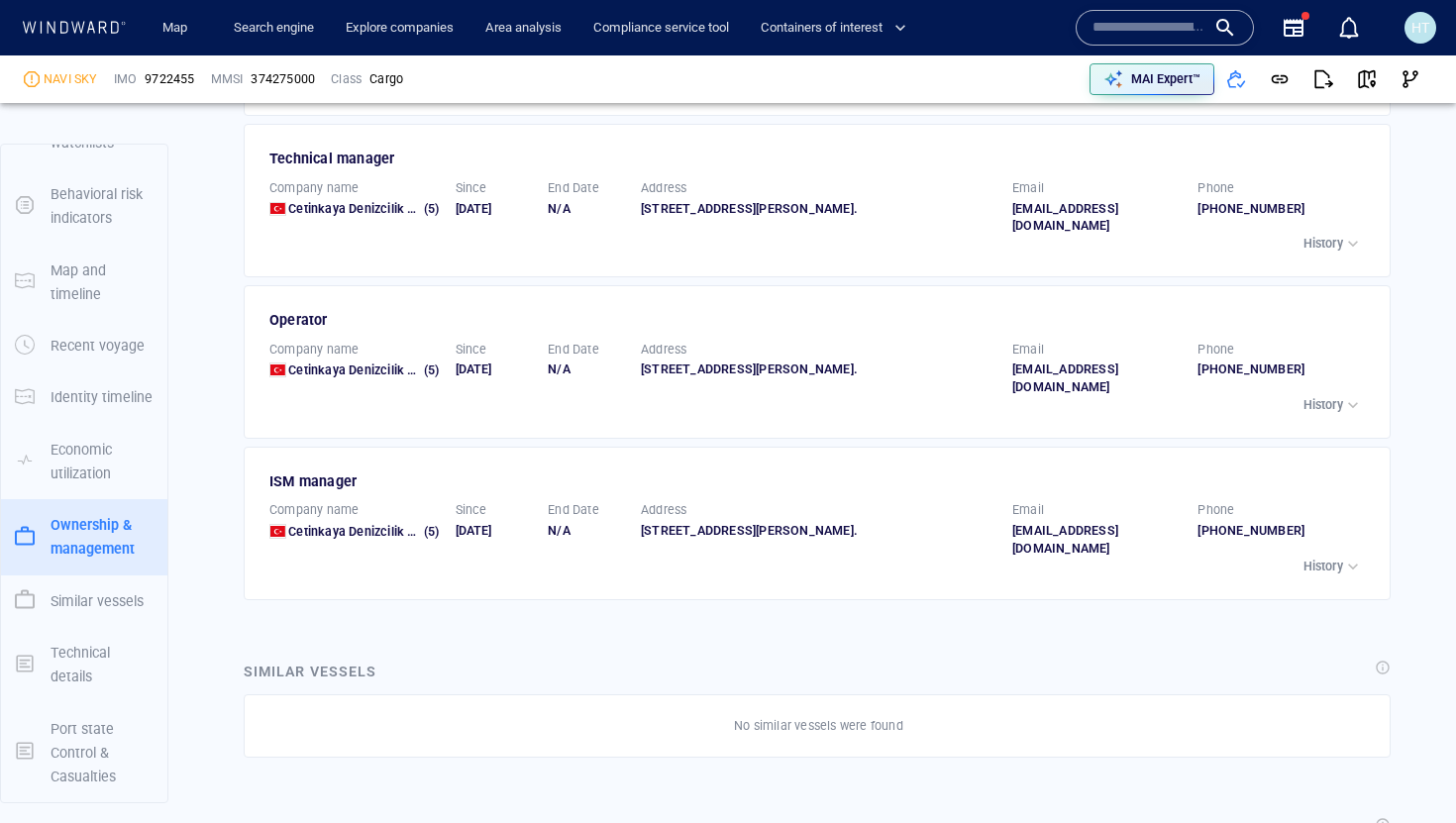 scroll, scrollTop: 3938, scrollLeft: 0, axis: vertical 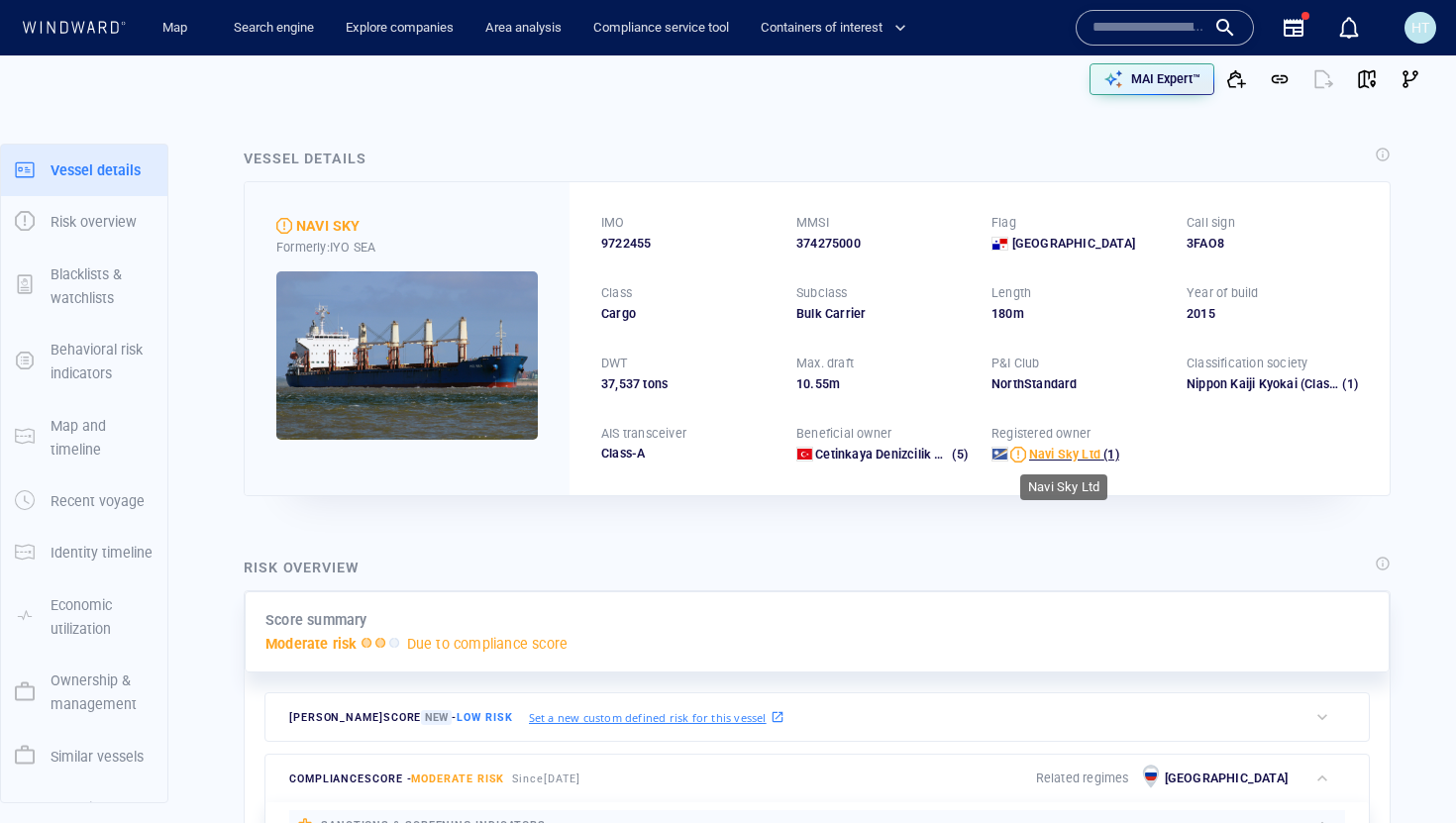 click on "Navi Sky Ltd" at bounding box center [1065, 454] 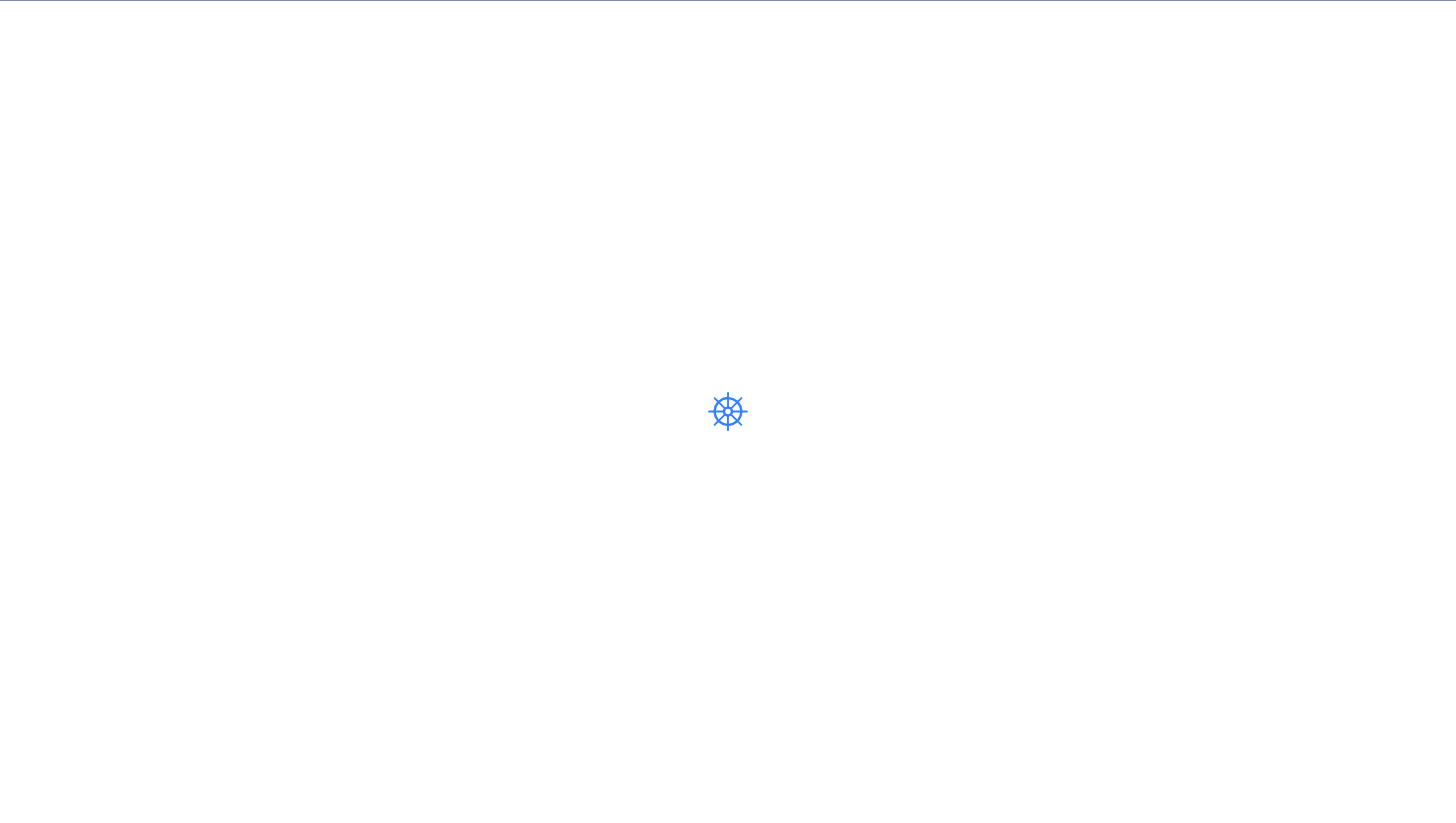 scroll, scrollTop: 0, scrollLeft: 0, axis: both 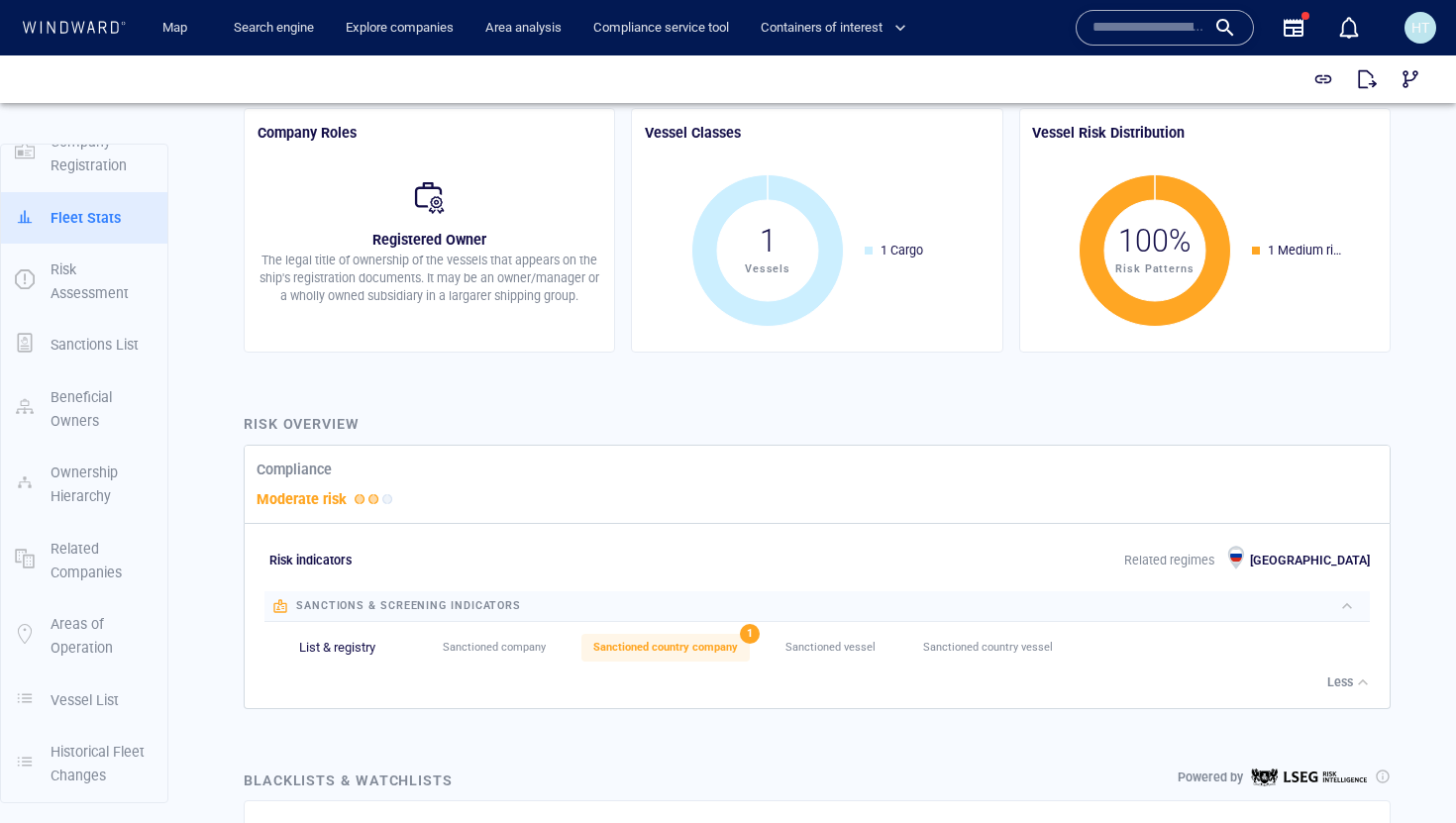 click on "Sanctioned country company" at bounding box center [666, 648] 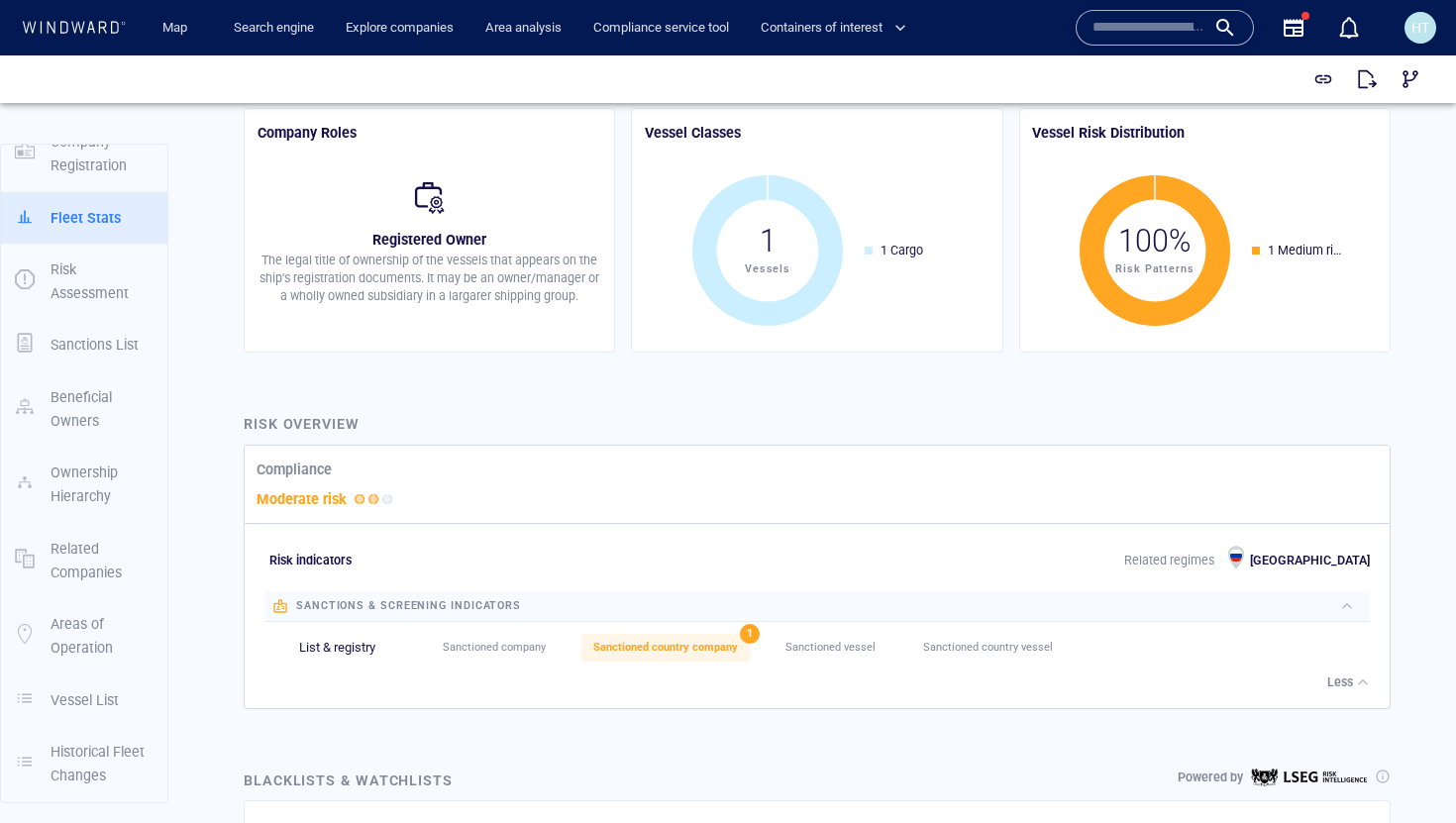 click on "Sanctioned country company" at bounding box center [666, 647] 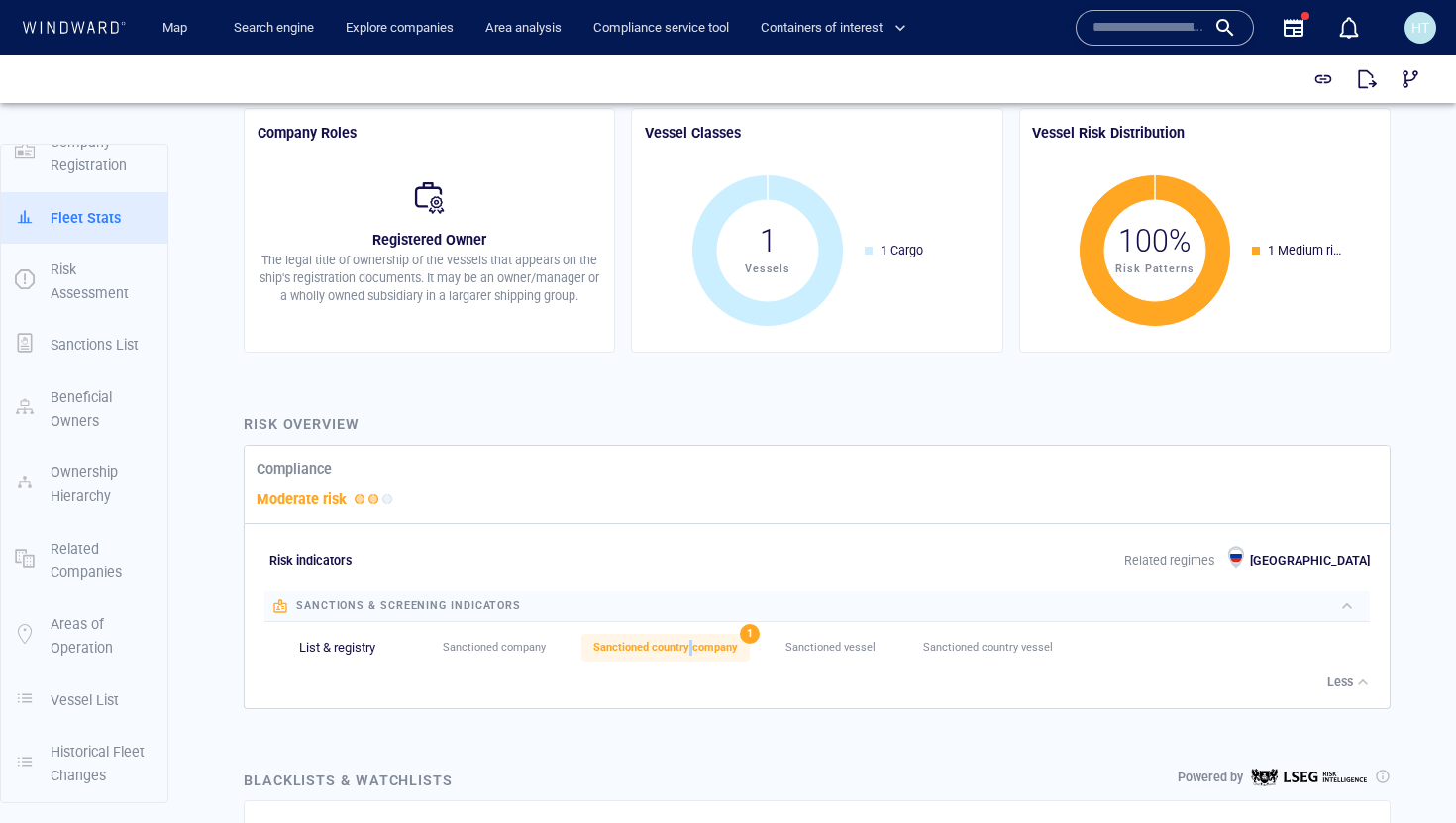 click on "Sanctioned country company" at bounding box center [666, 647] 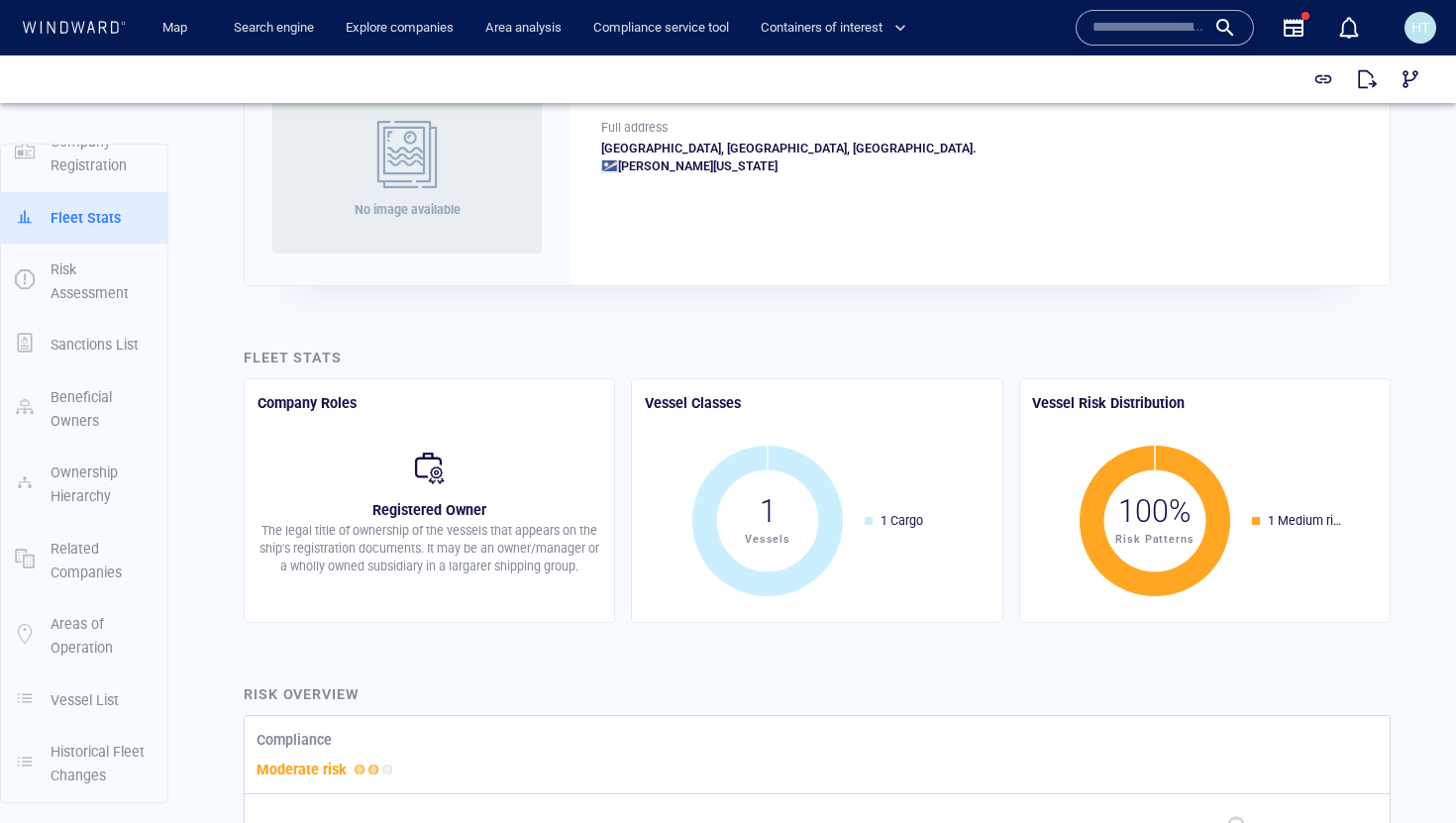 scroll, scrollTop: 0, scrollLeft: 0, axis: both 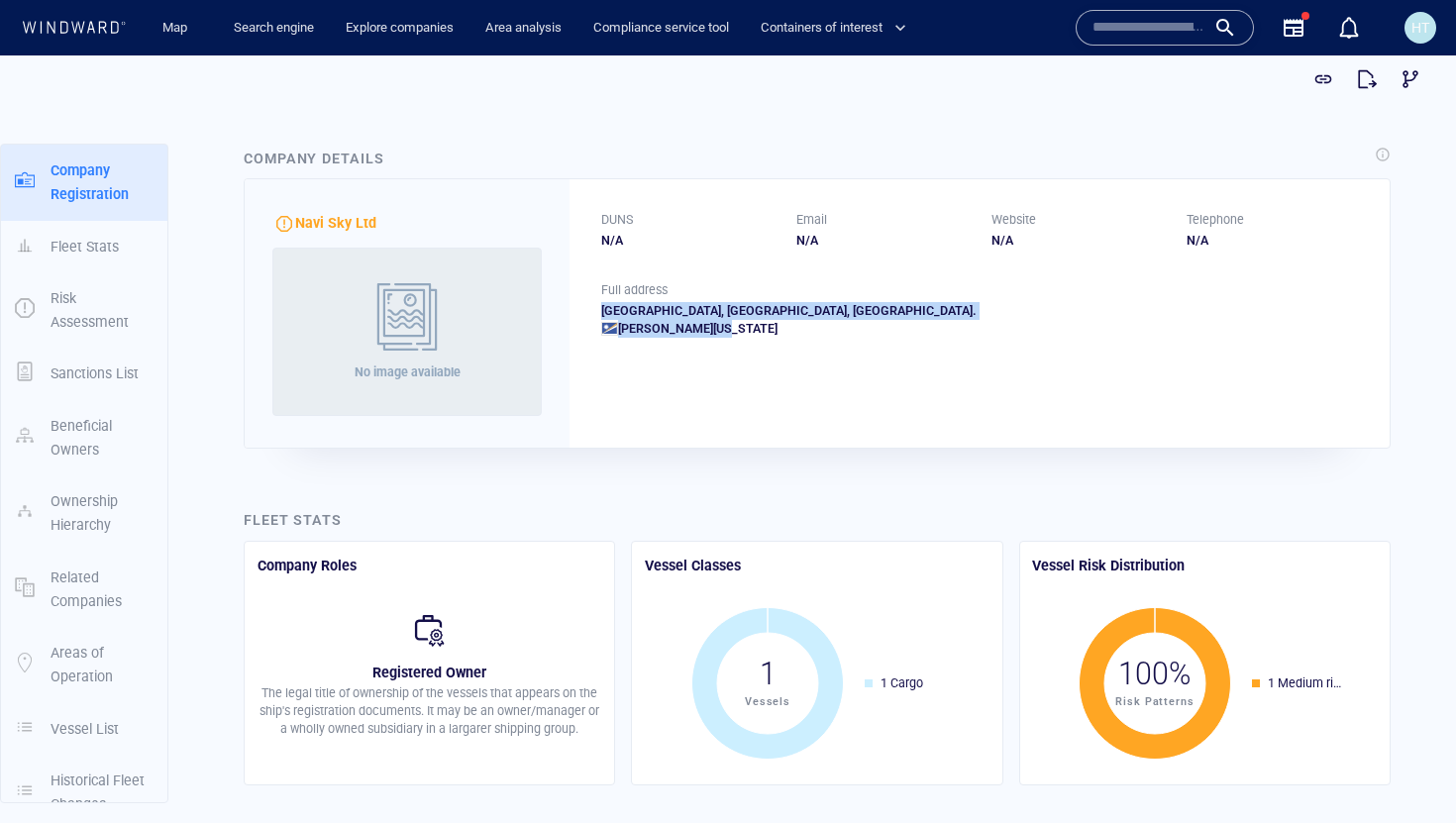 drag, startPoint x: 598, startPoint y: 301, endPoint x: 715, endPoint y: 336, distance: 122.122889 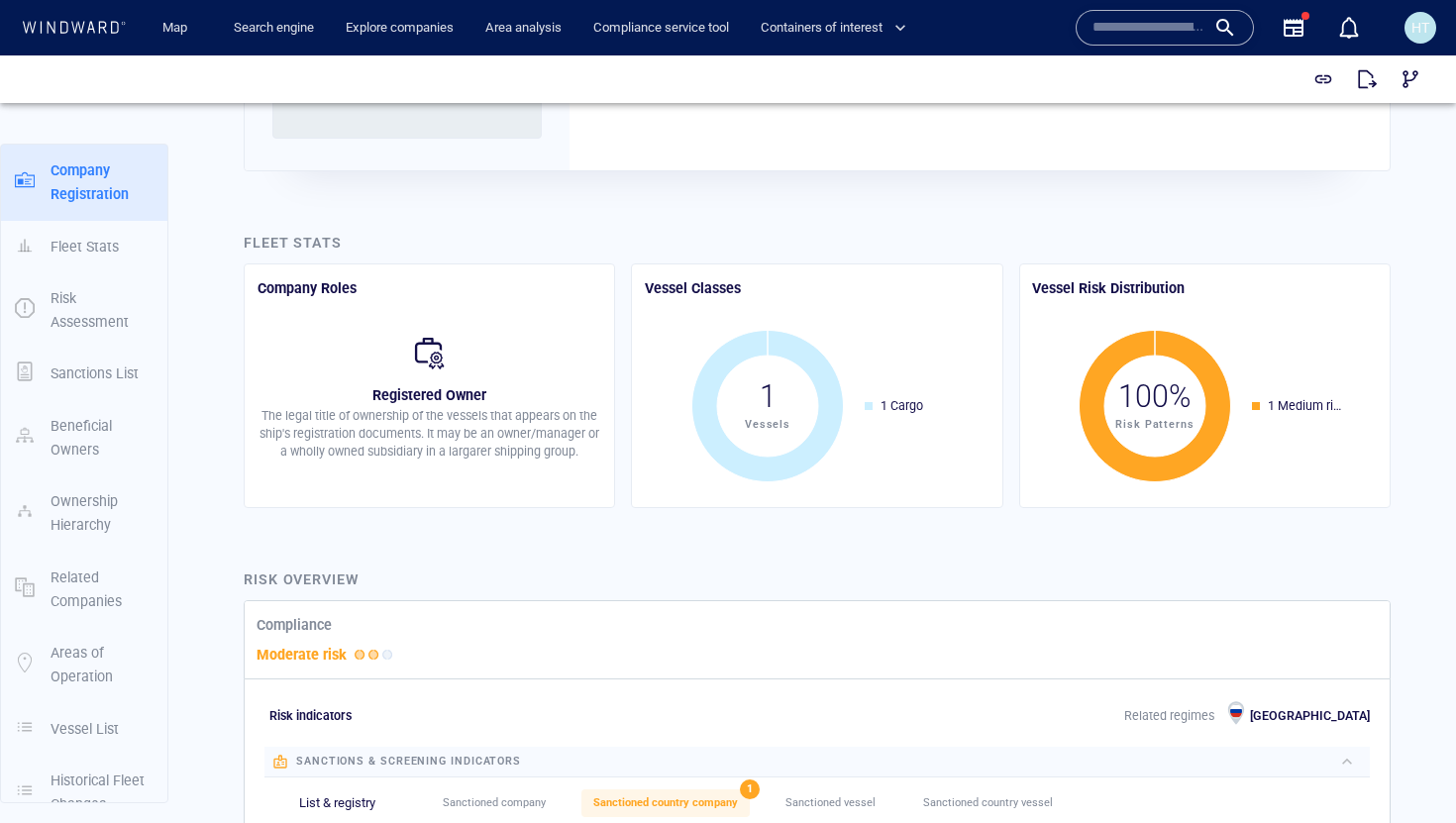 scroll, scrollTop: 536, scrollLeft: 0, axis: vertical 